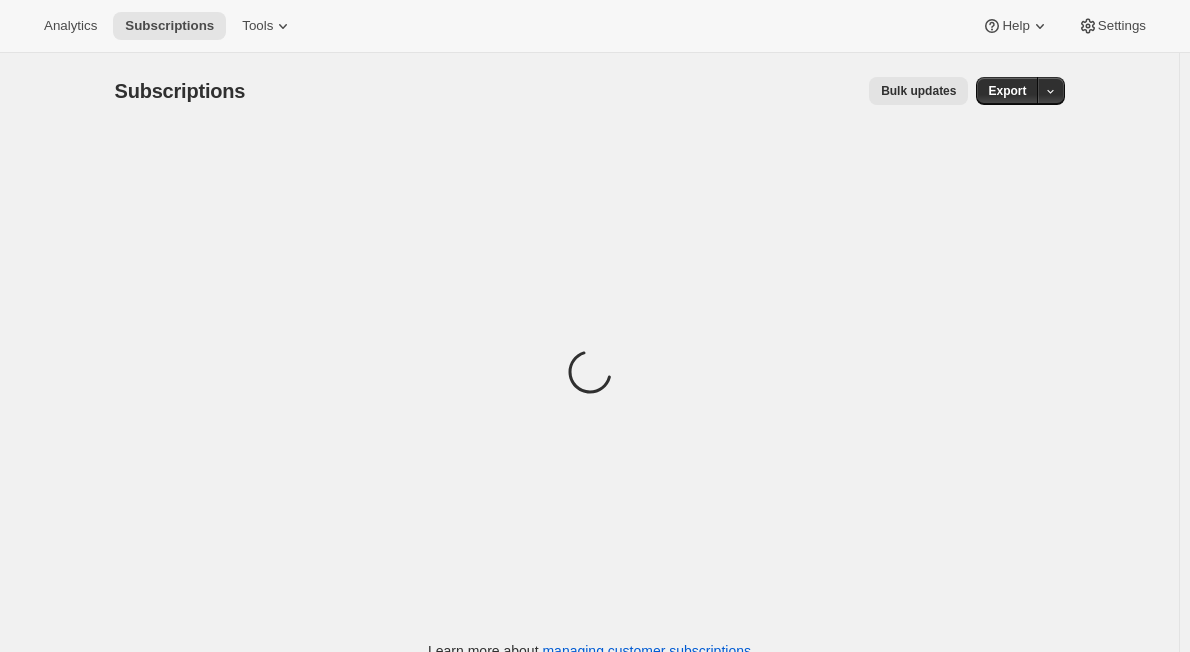 scroll, scrollTop: 0, scrollLeft: 0, axis: both 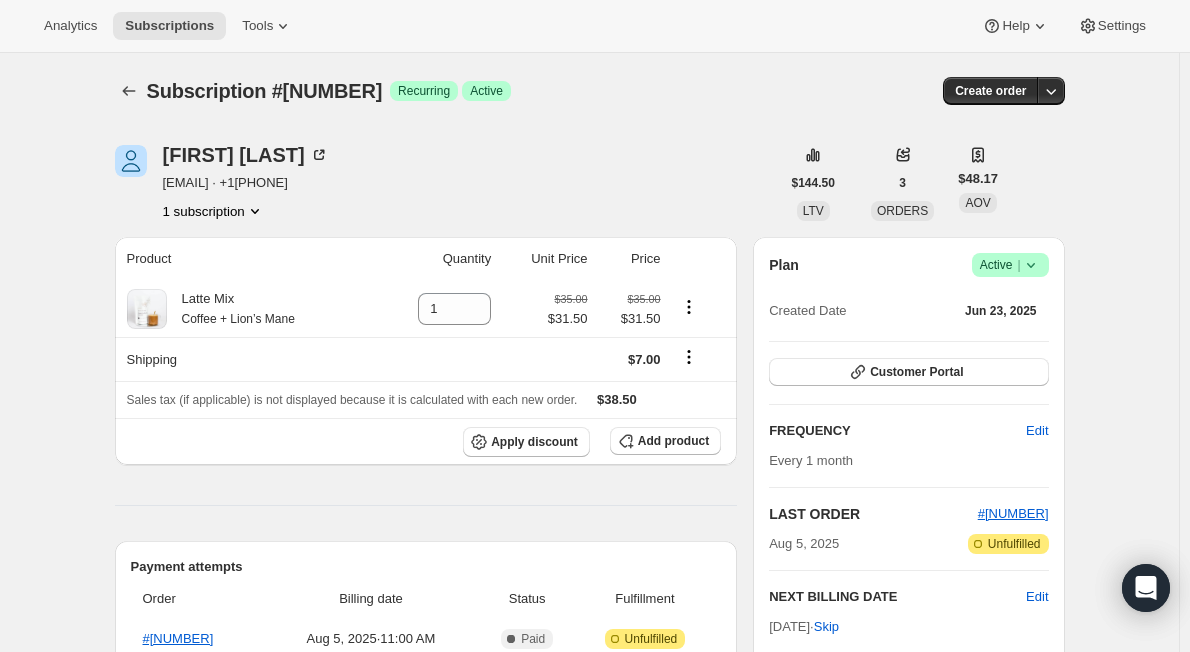 click on "Success Active |" at bounding box center [1010, 265] 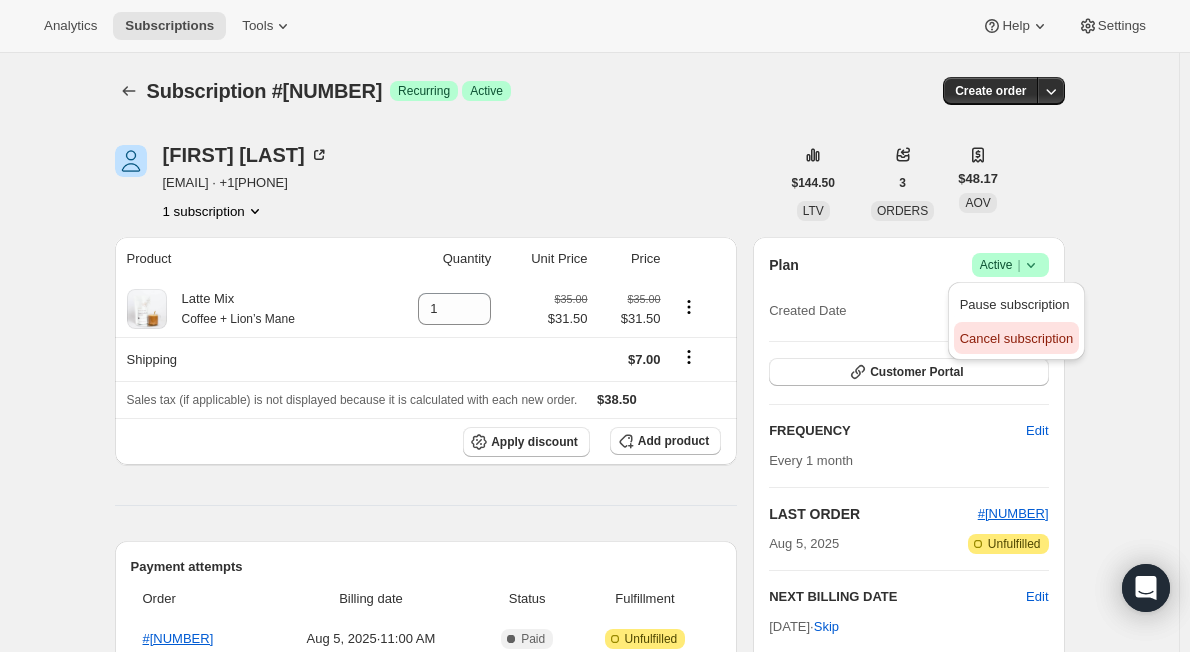 click on "Cancel subscription" at bounding box center [1016, 338] 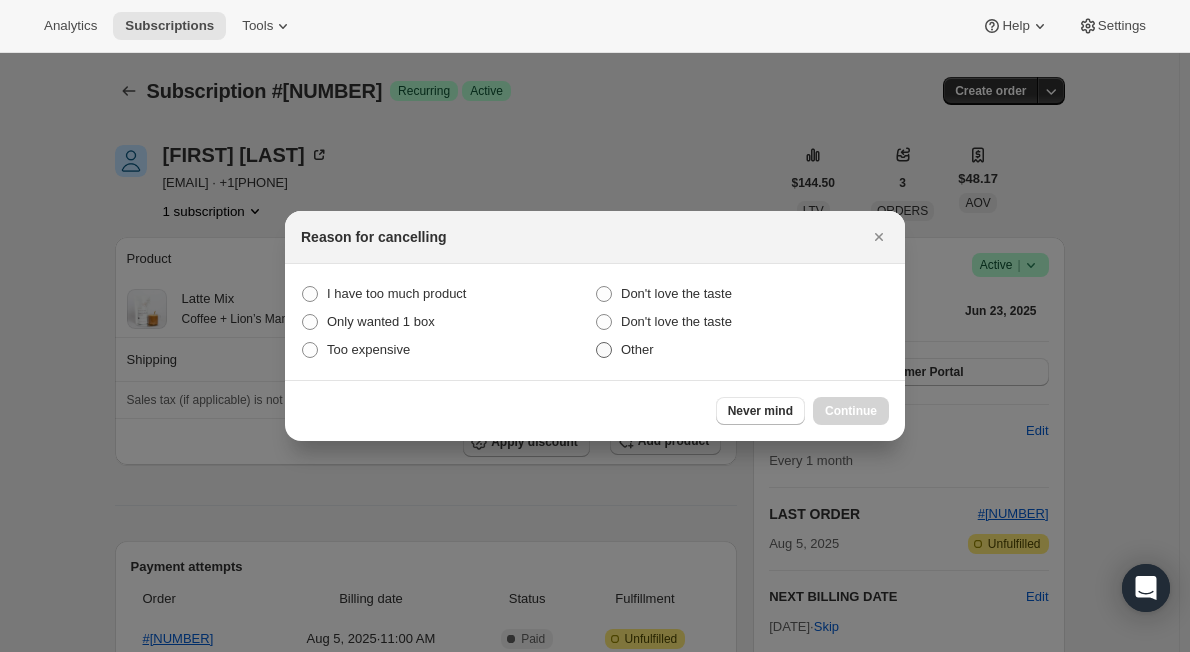 click at bounding box center [604, 350] 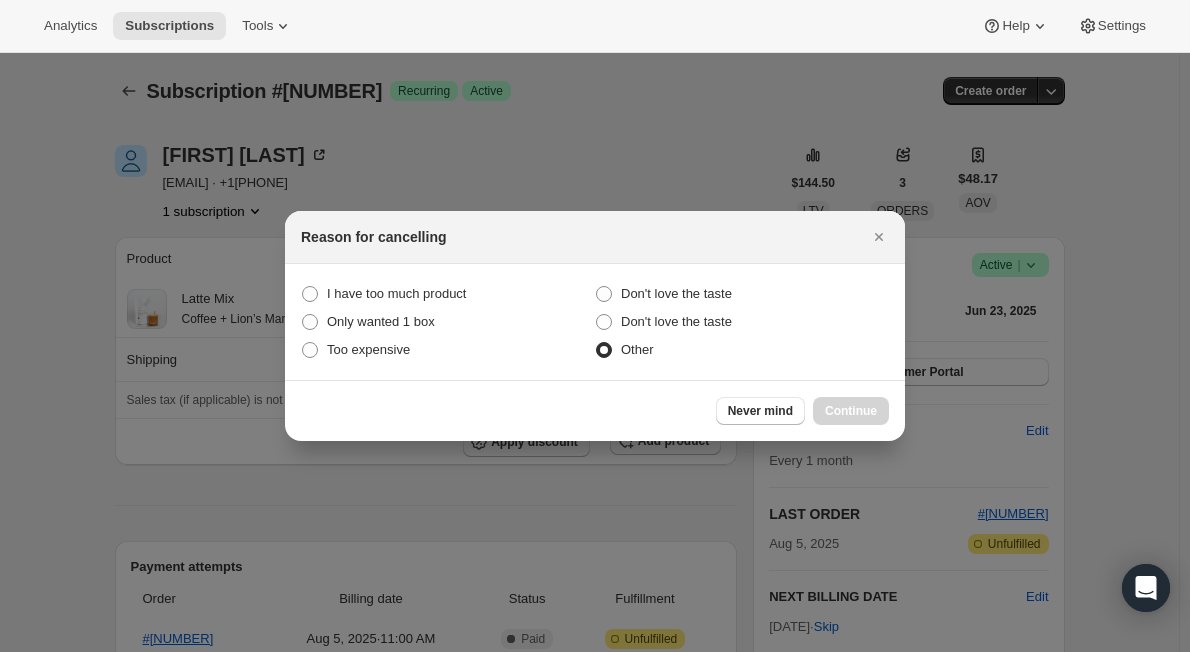radio on "true" 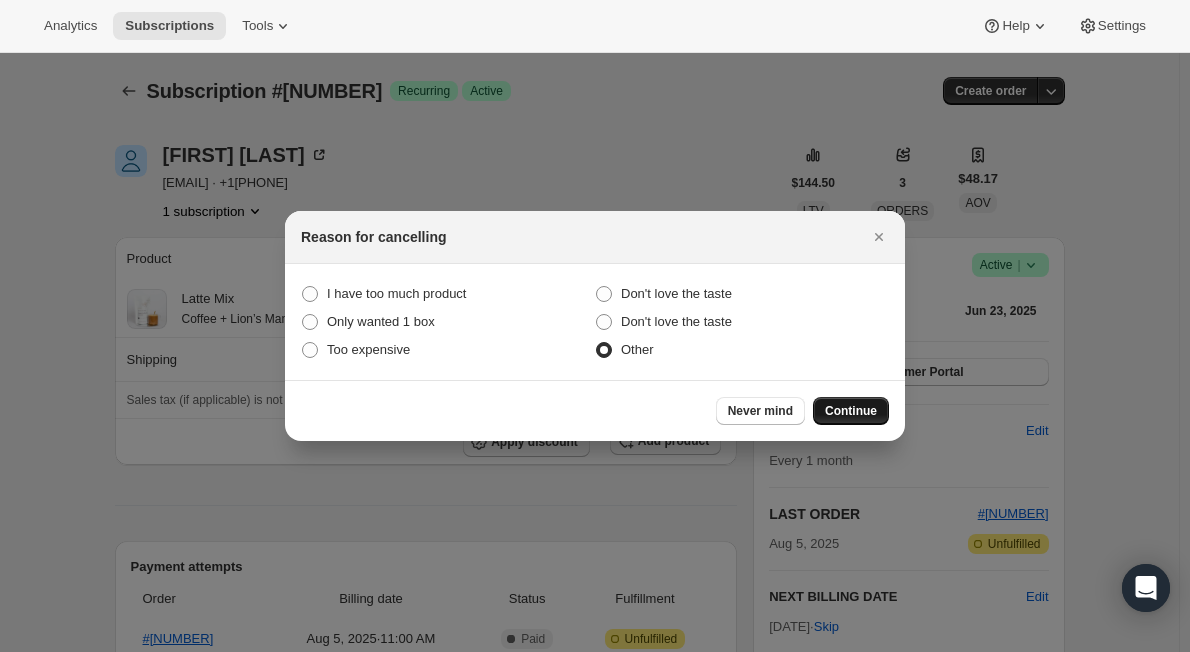 click on "Continue" at bounding box center (851, 411) 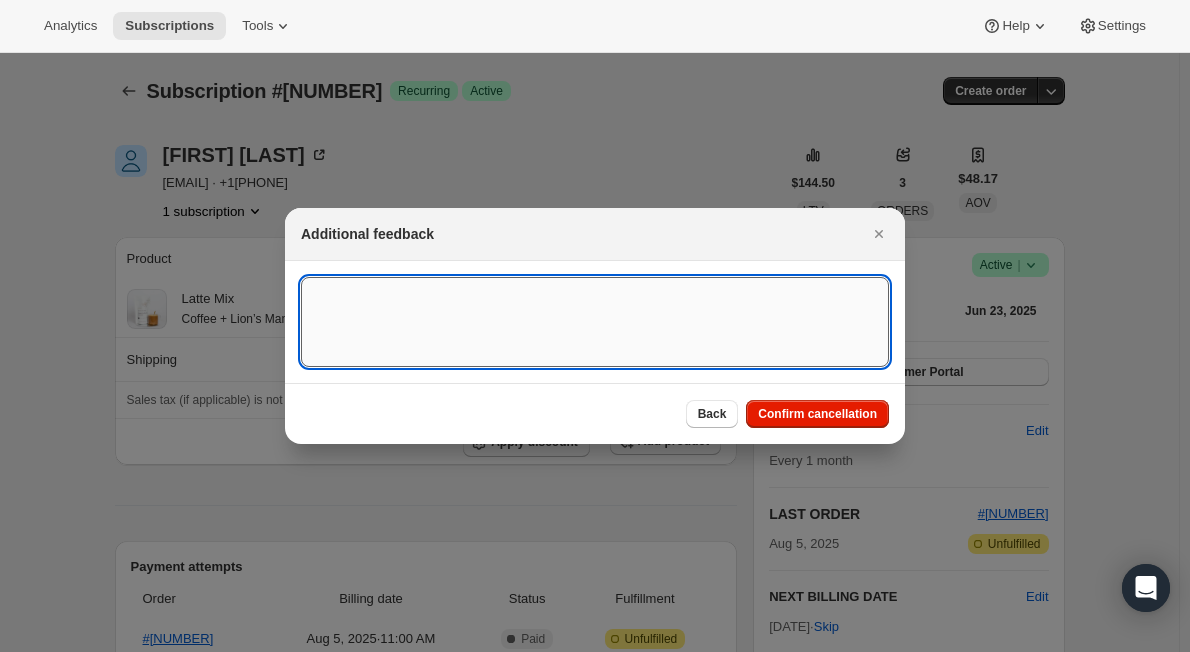 click at bounding box center [595, 322] 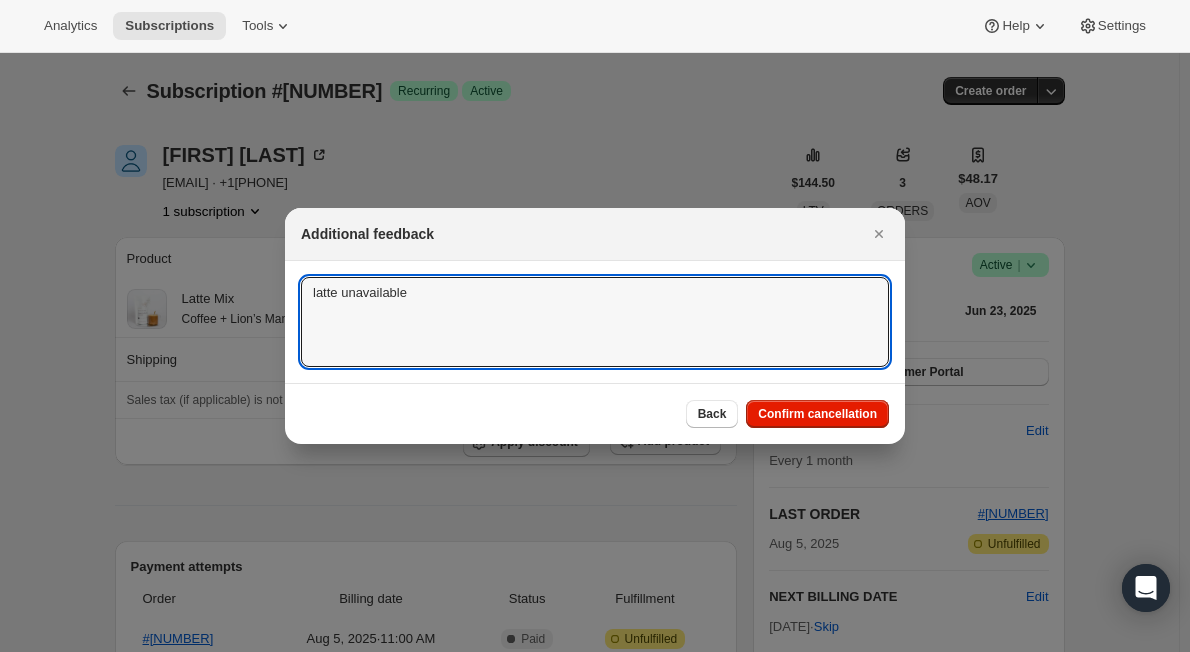 type on "latte unavailable" 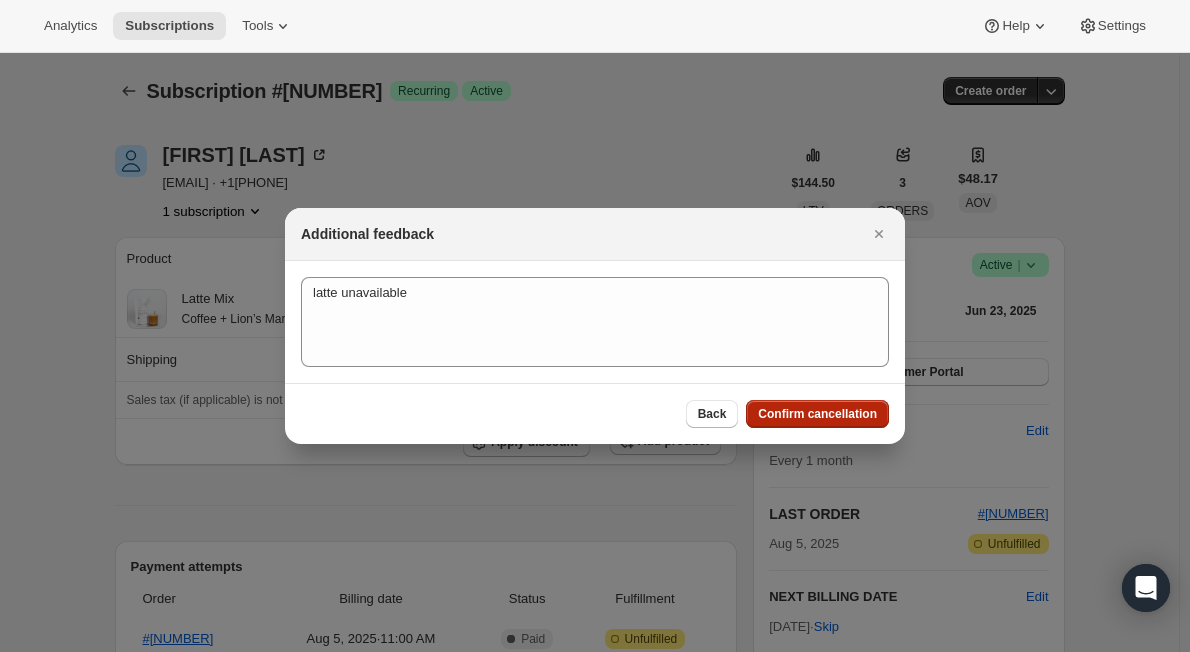 click on "Confirm cancellation" at bounding box center [817, 414] 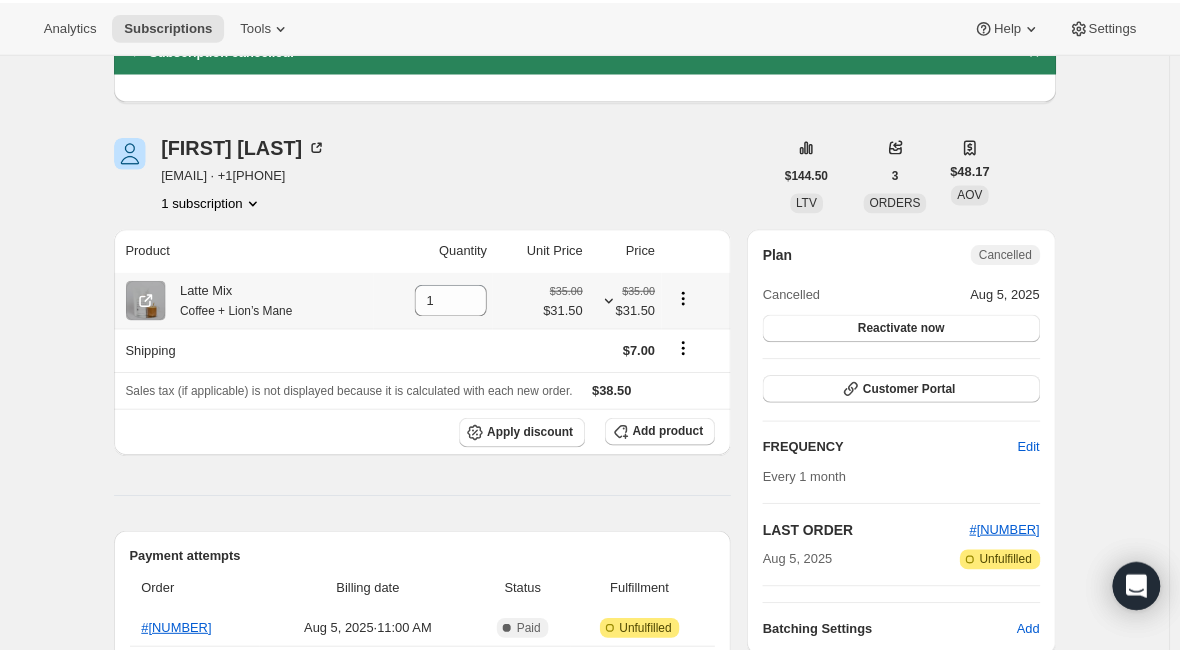 scroll, scrollTop: 300, scrollLeft: 0, axis: vertical 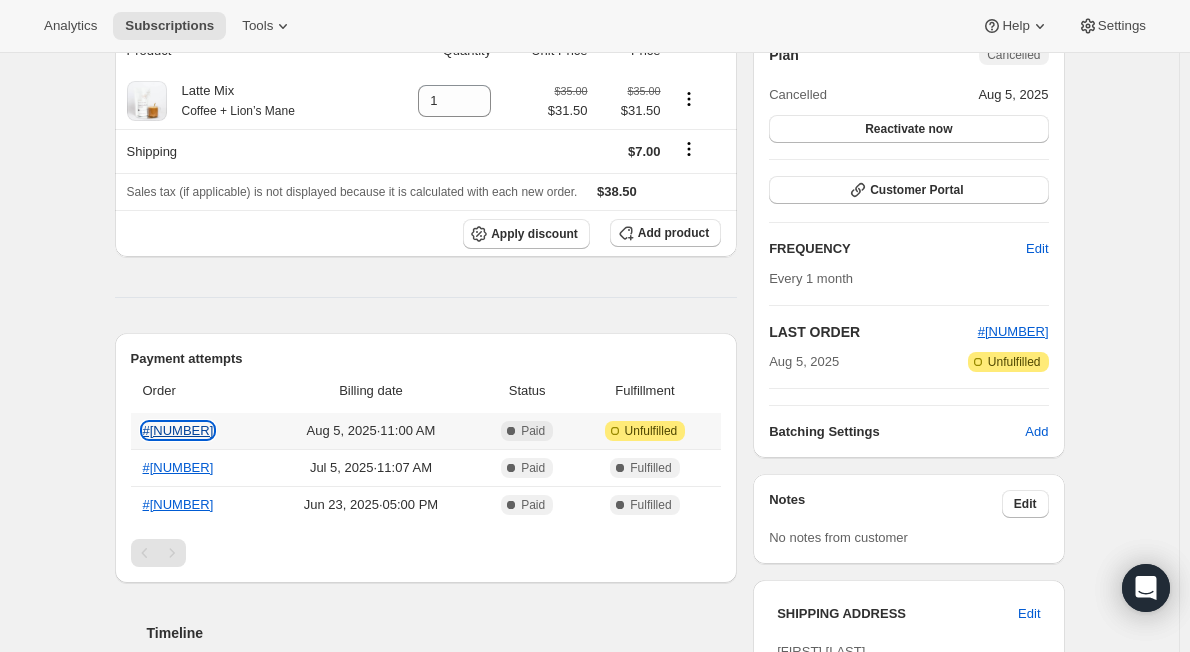 click on "#36006" at bounding box center [178, 430] 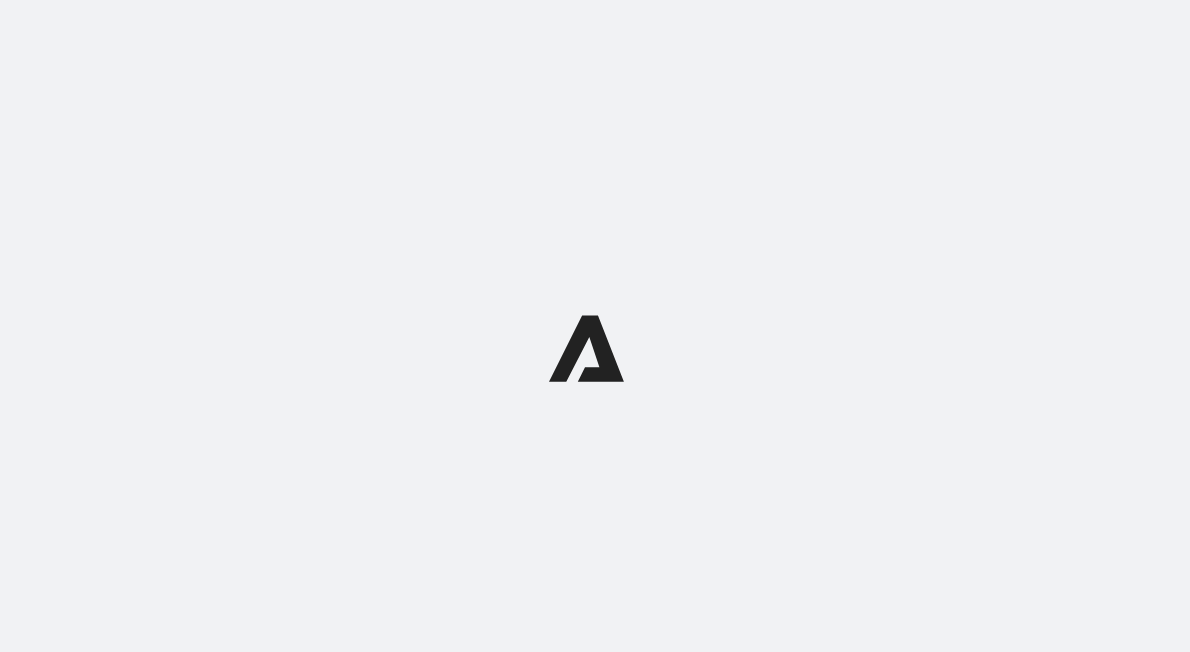 scroll, scrollTop: 0, scrollLeft: 0, axis: both 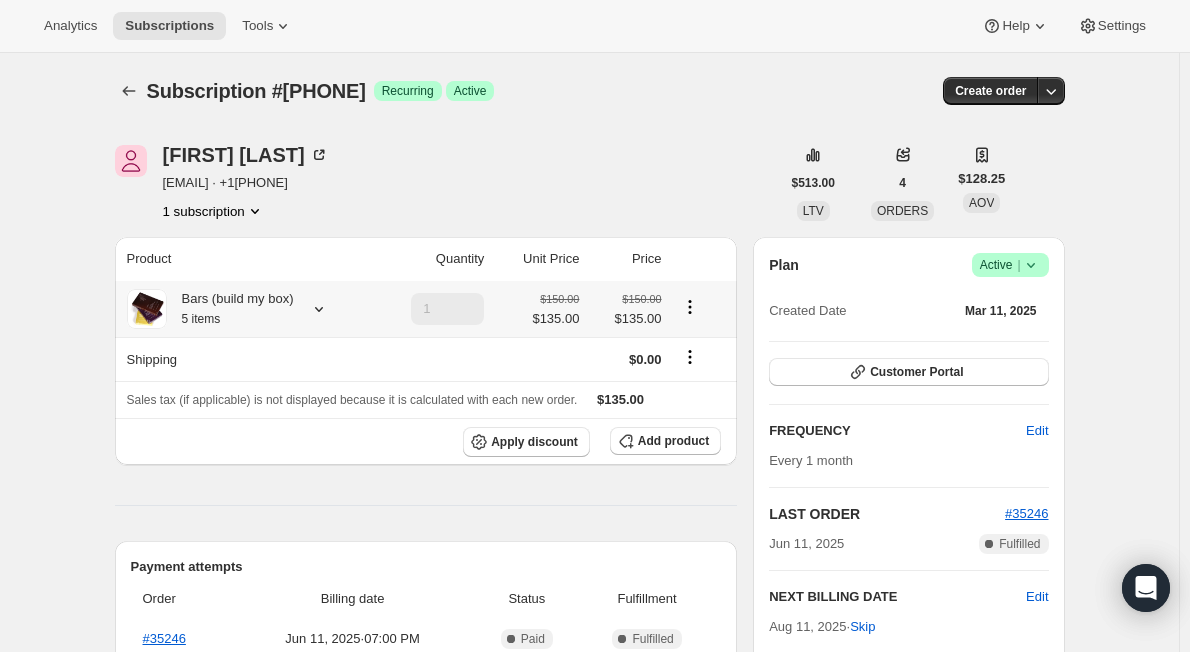click 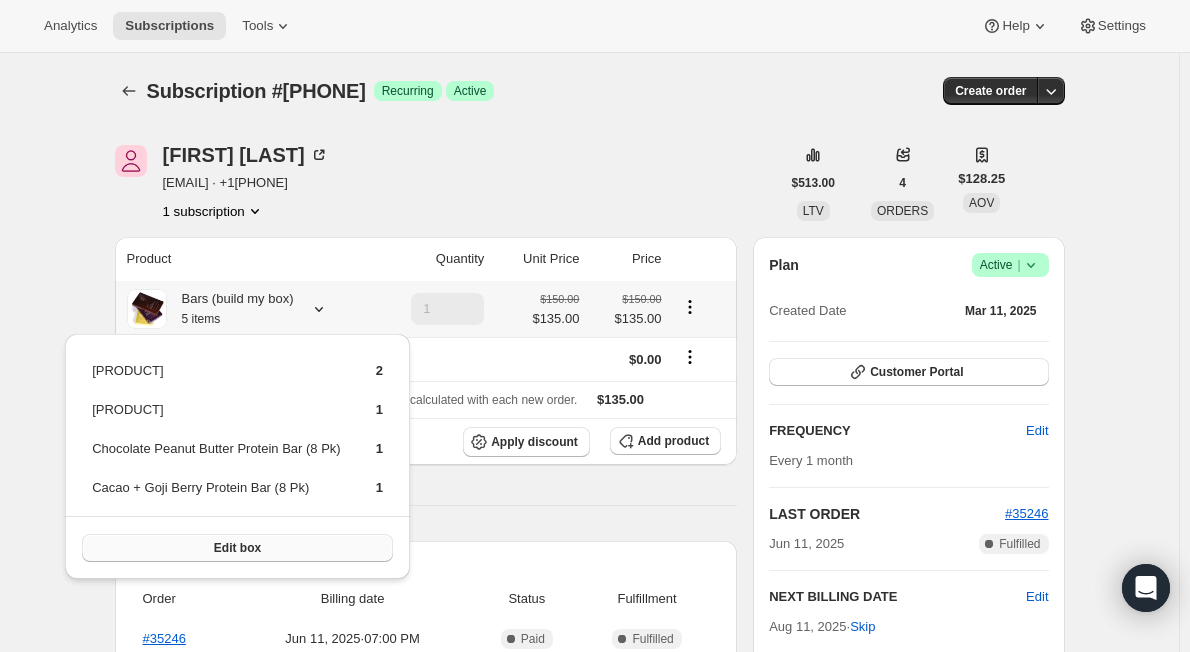 click on "Edit box" at bounding box center (237, 548) 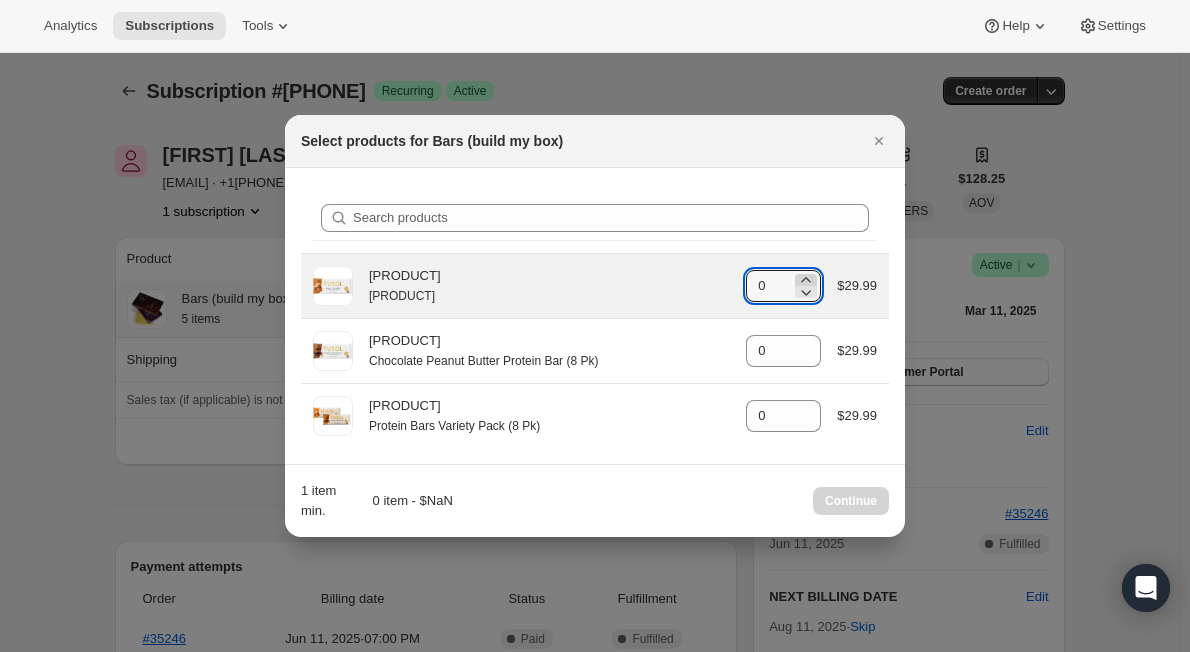 click 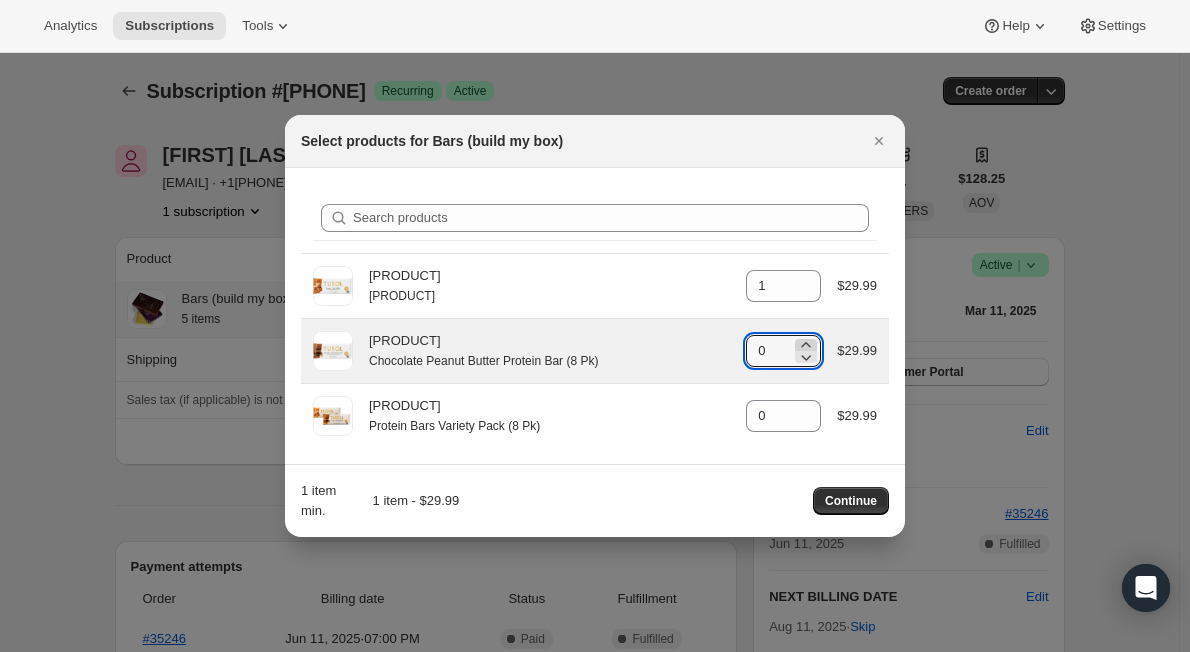 click 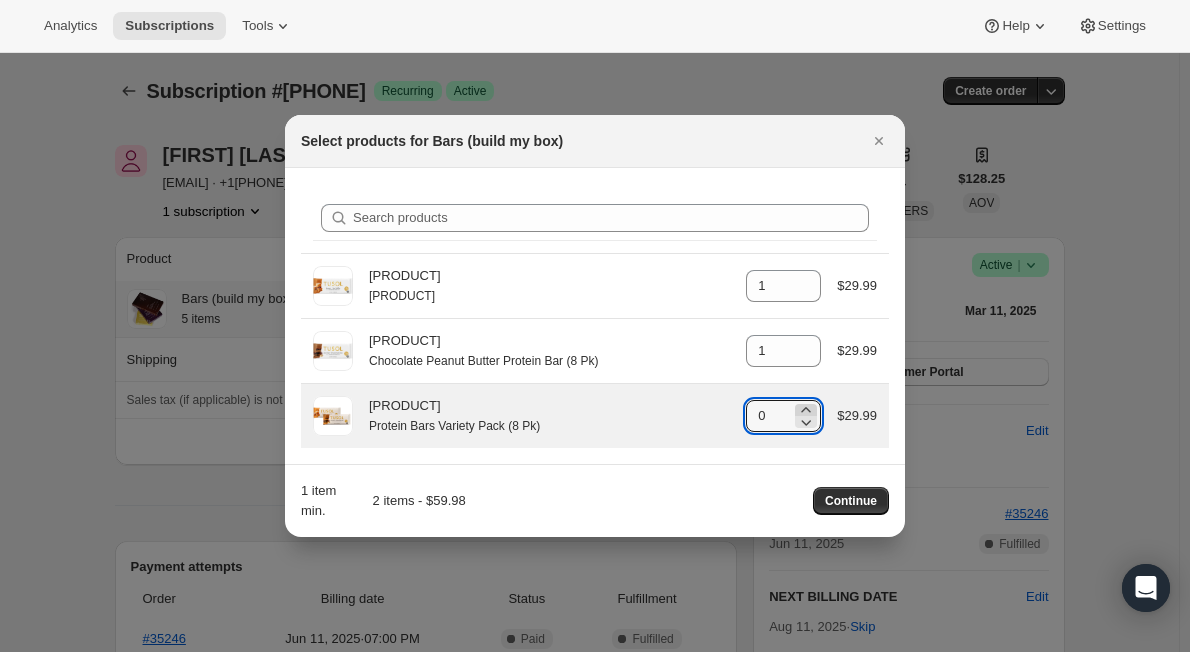 click 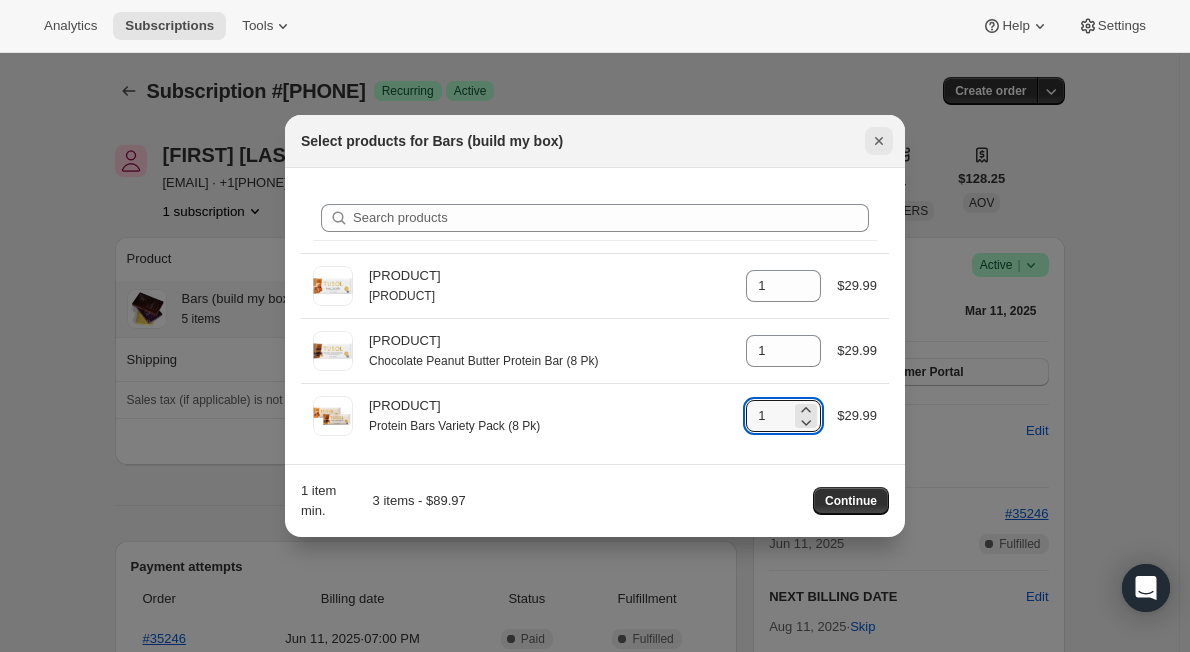 click 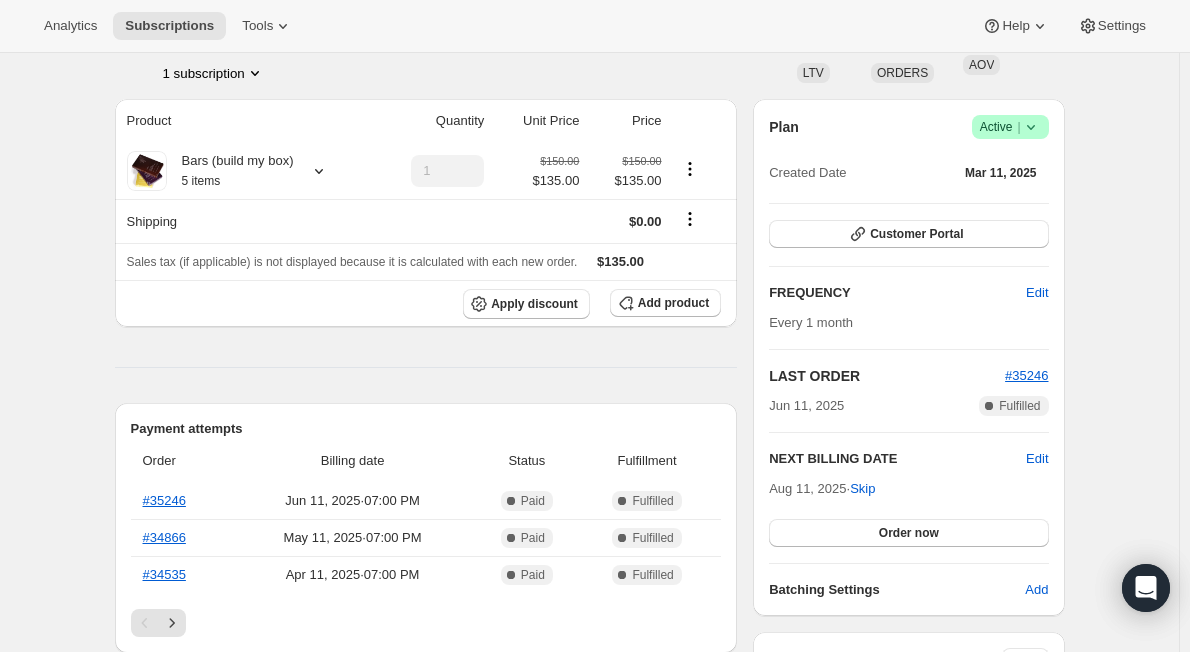 scroll, scrollTop: 100, scrollLeft: 0, axis: vertical 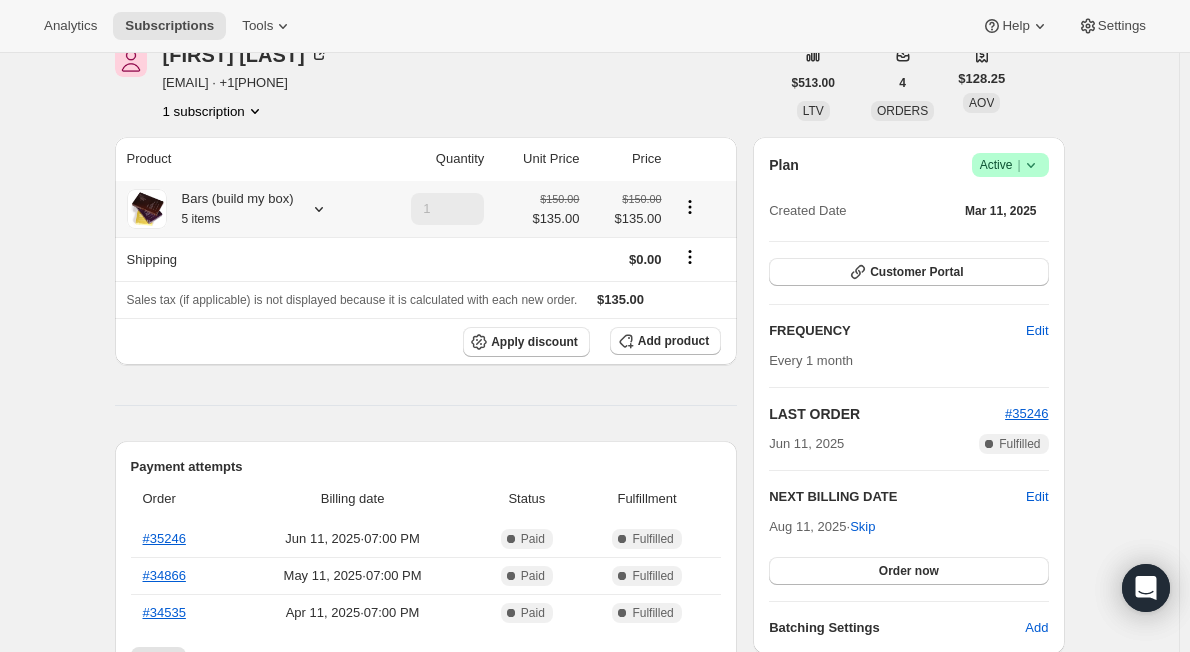 click 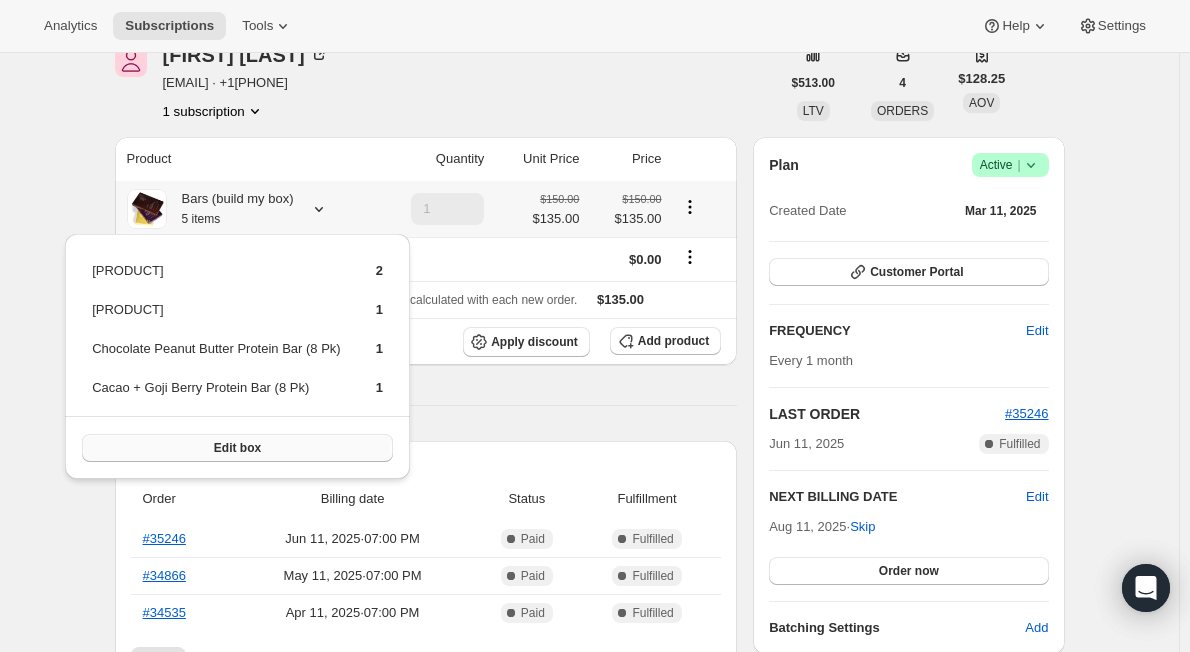 click on "Edit box" at bounding box center (237, 448) 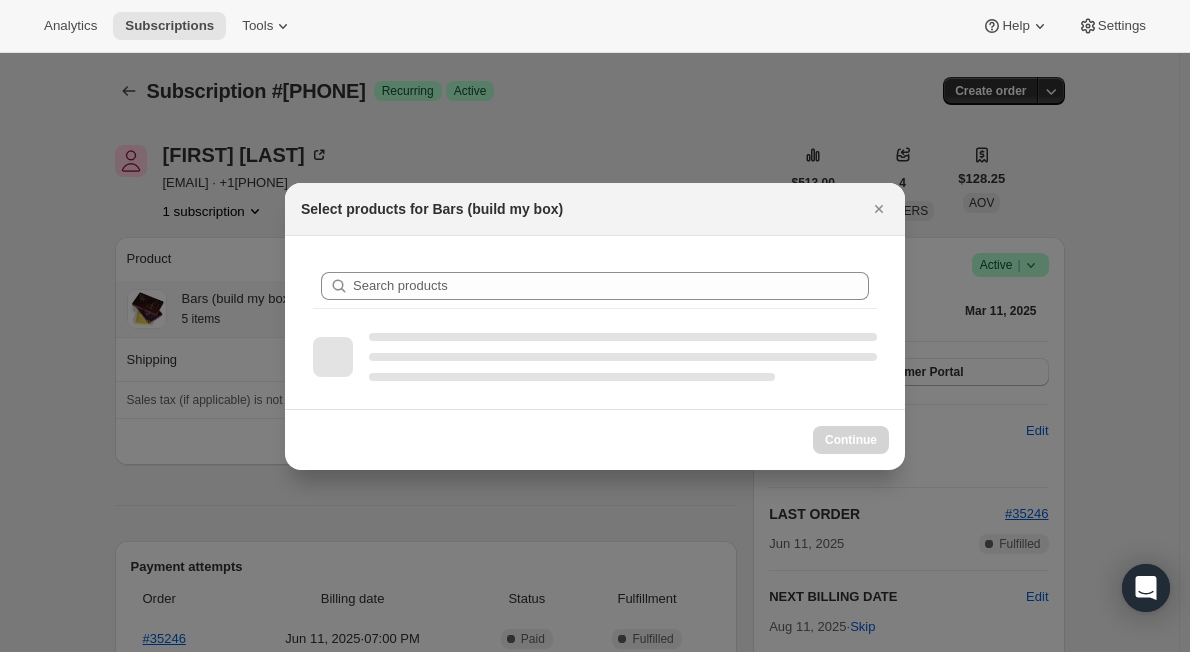 scroll, scrollTop: 0, scrollLeft: 0, axis: both 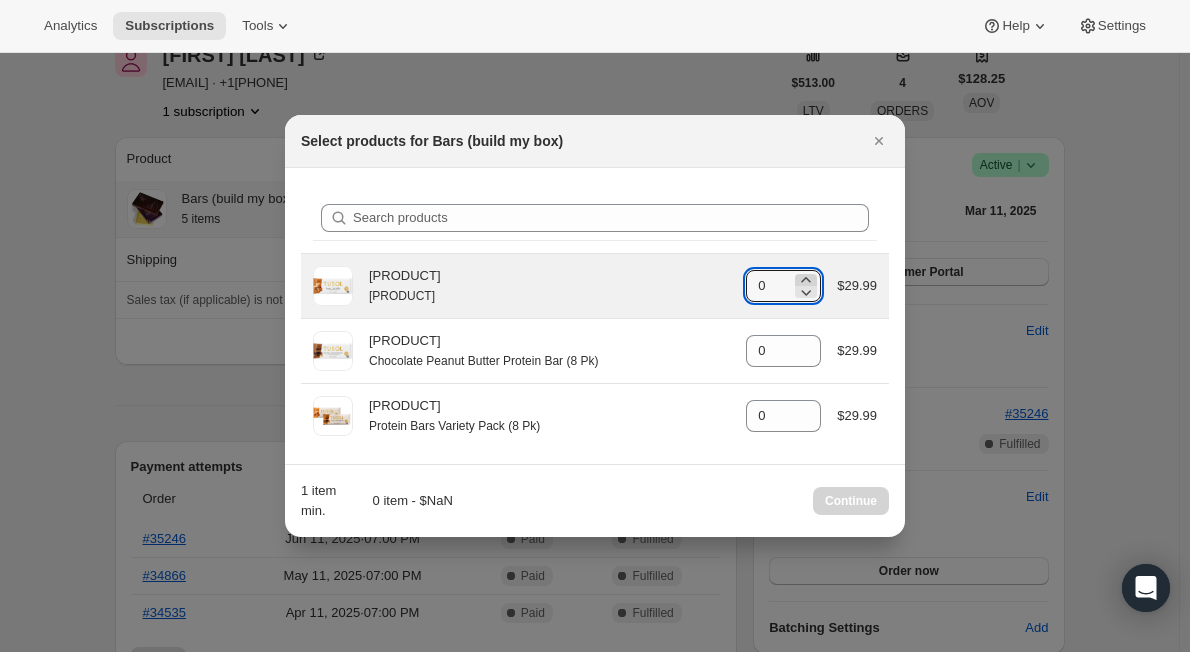 click 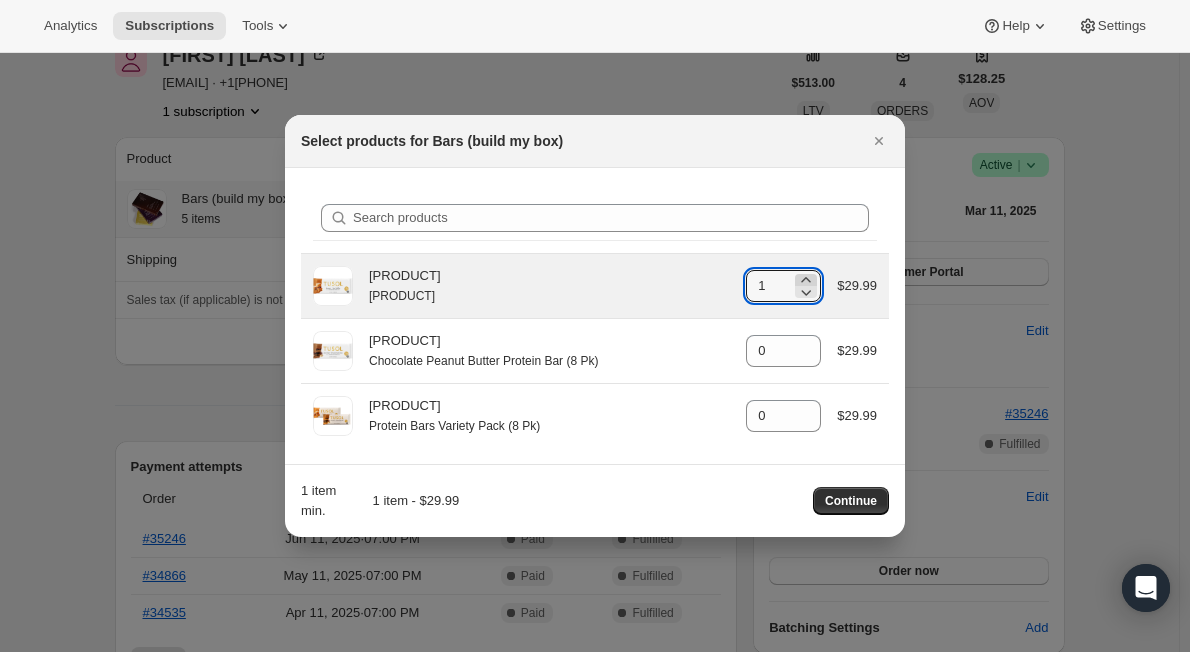 click 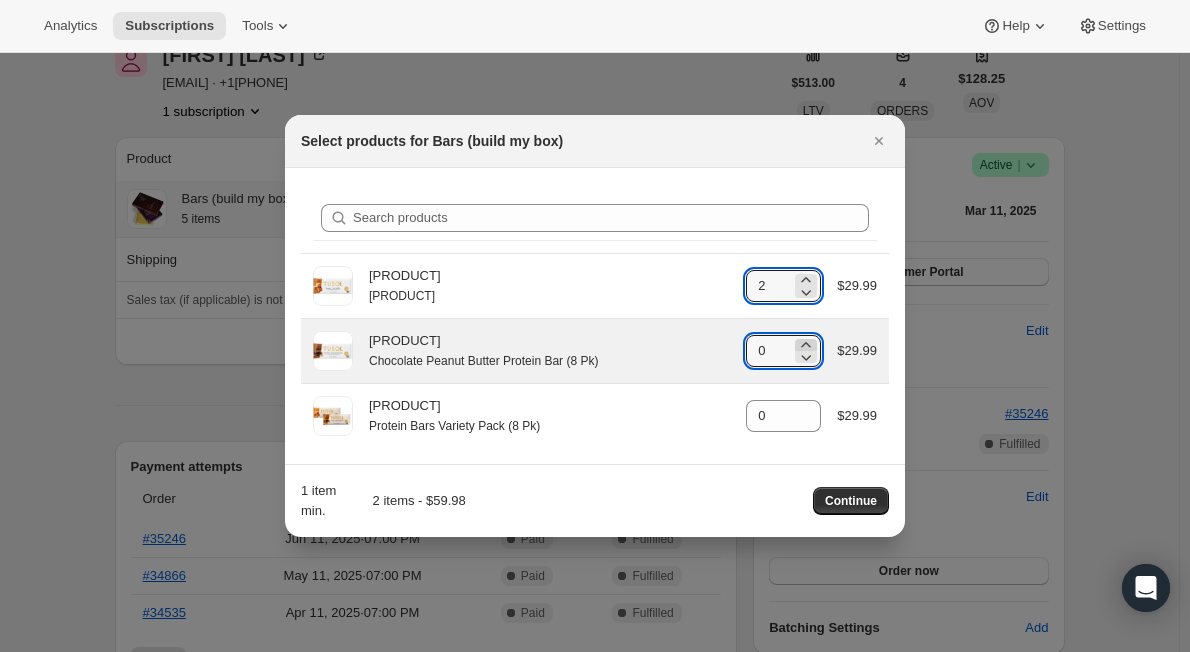 click 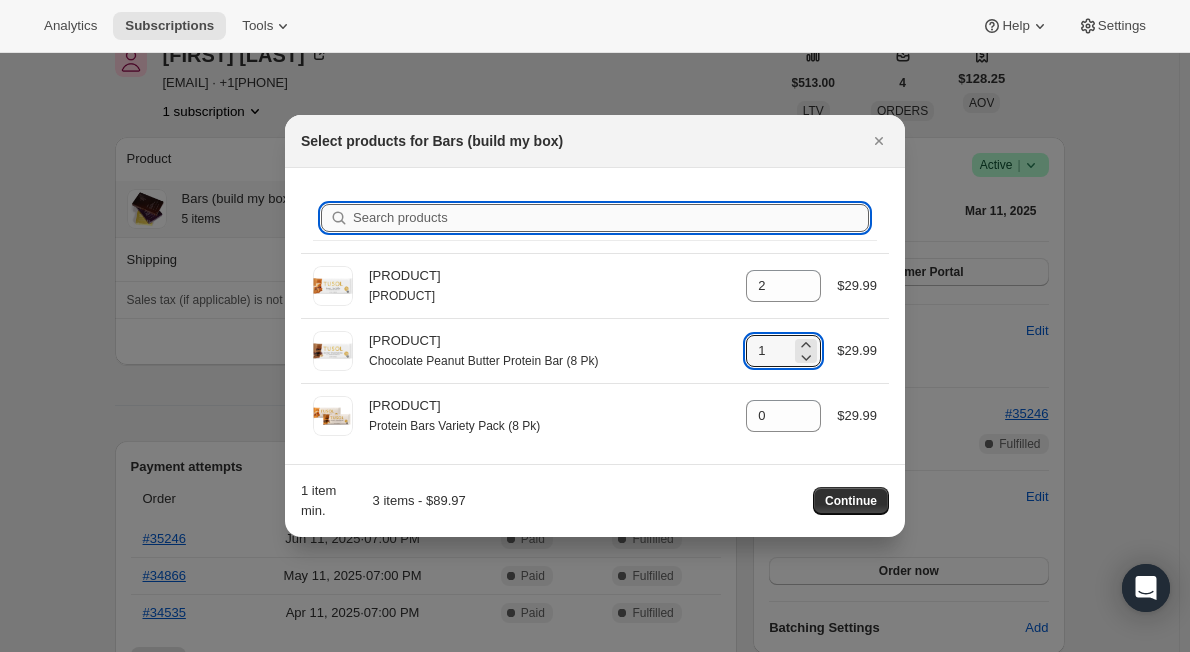 click on "Search products" at bounding box center (611, 218) 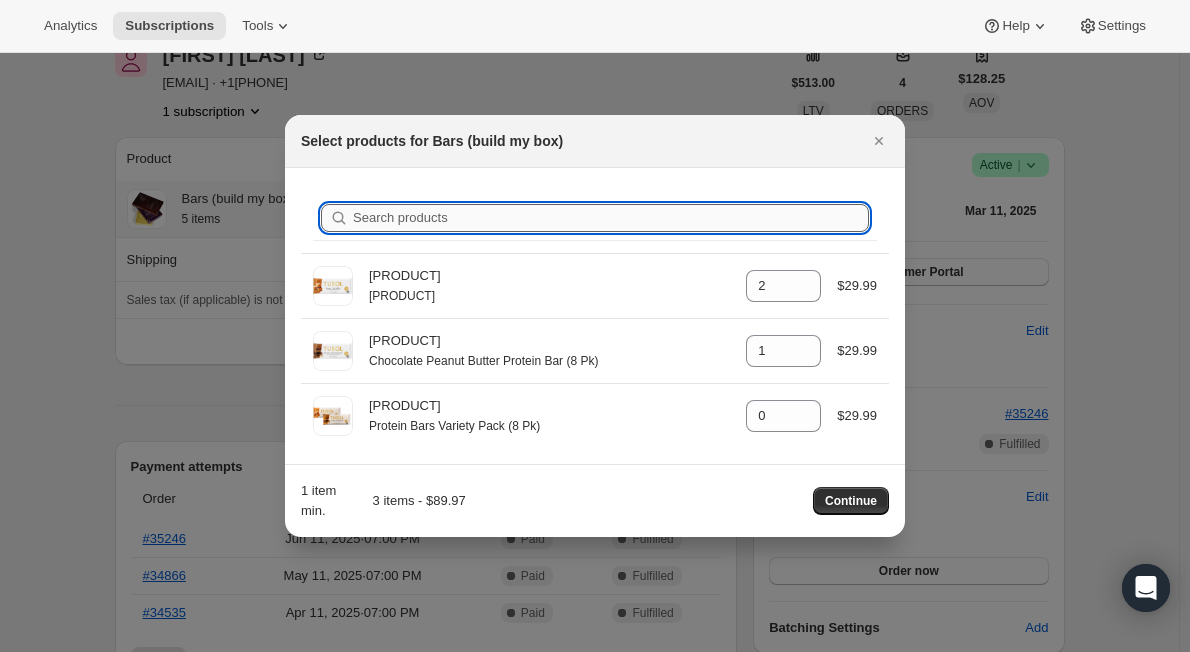 paste on "[PRODUCT]" 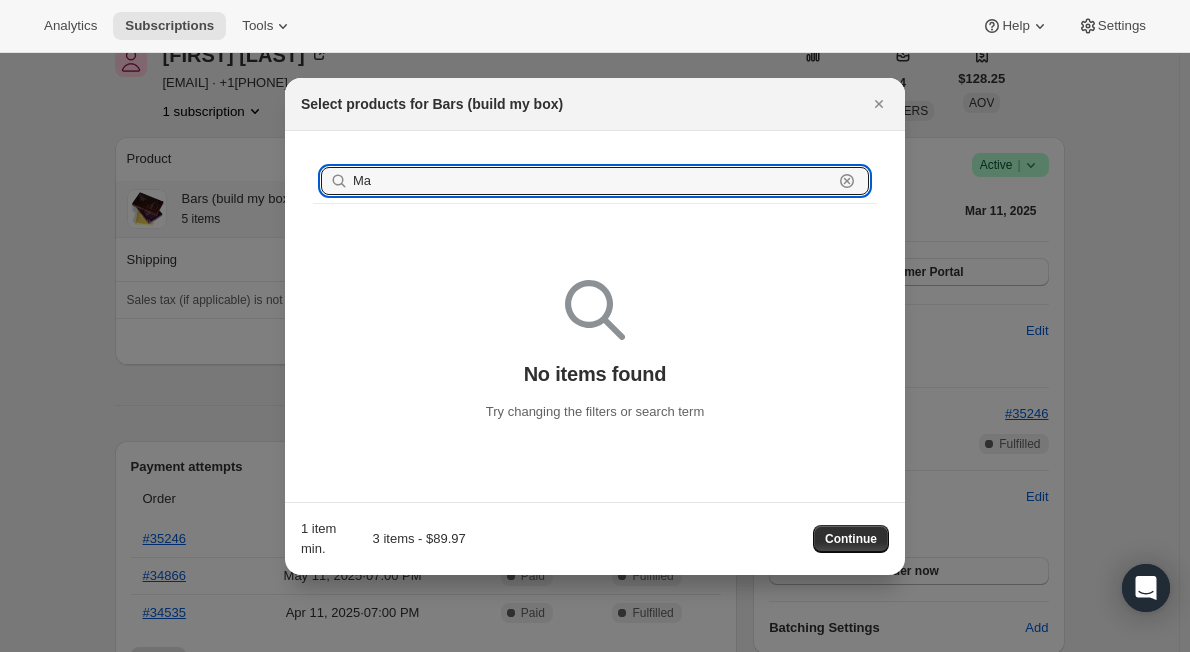 type on "M" 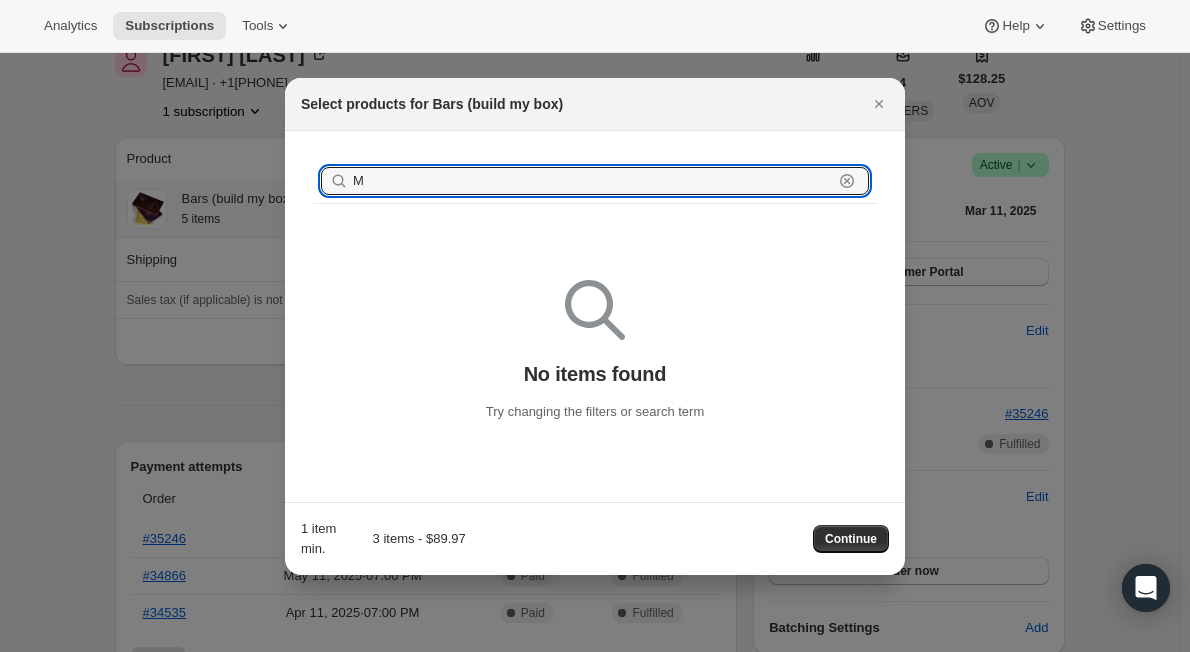 type 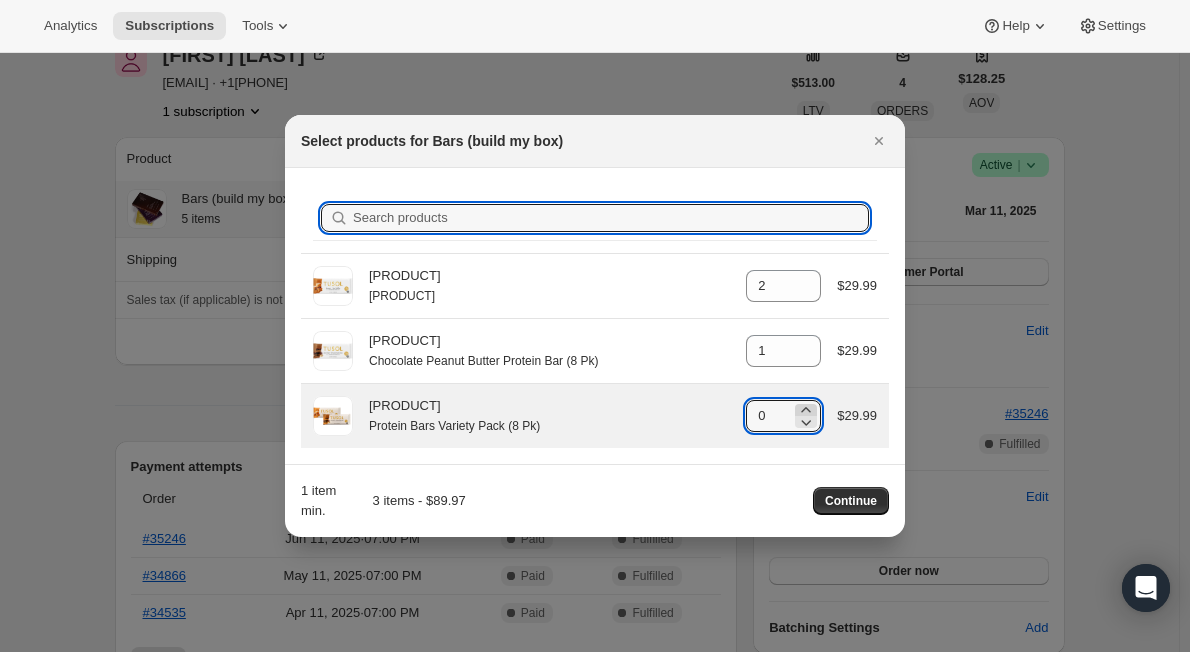 click 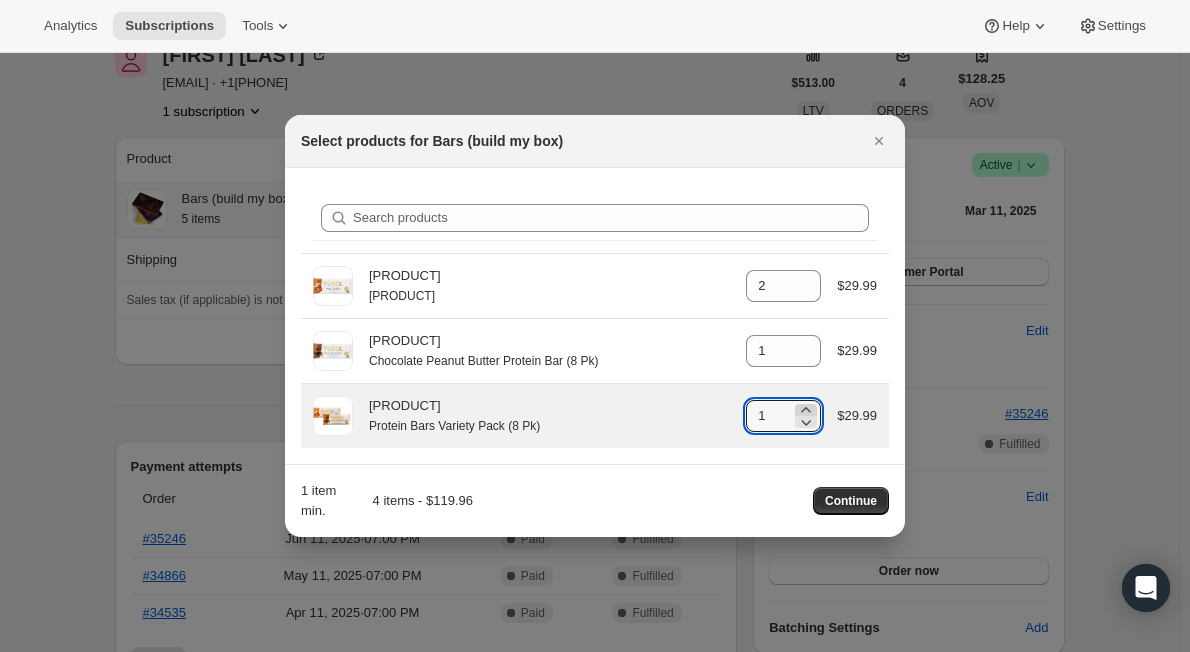 click 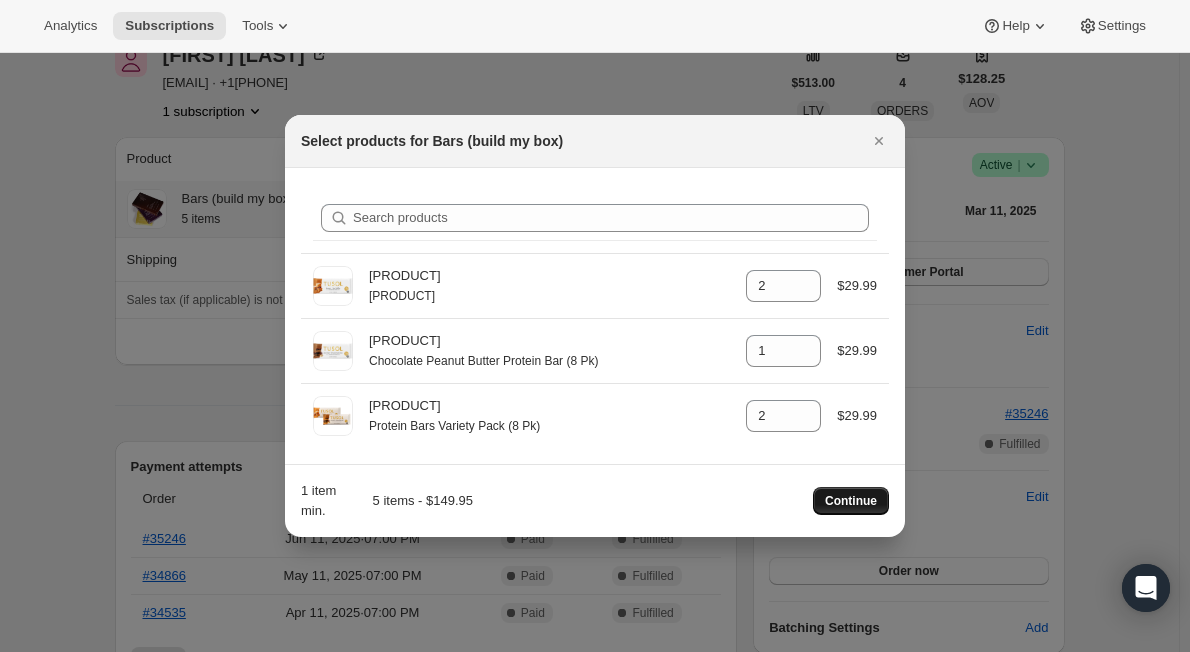 click on "Continue" at bounding box center (851, 501) 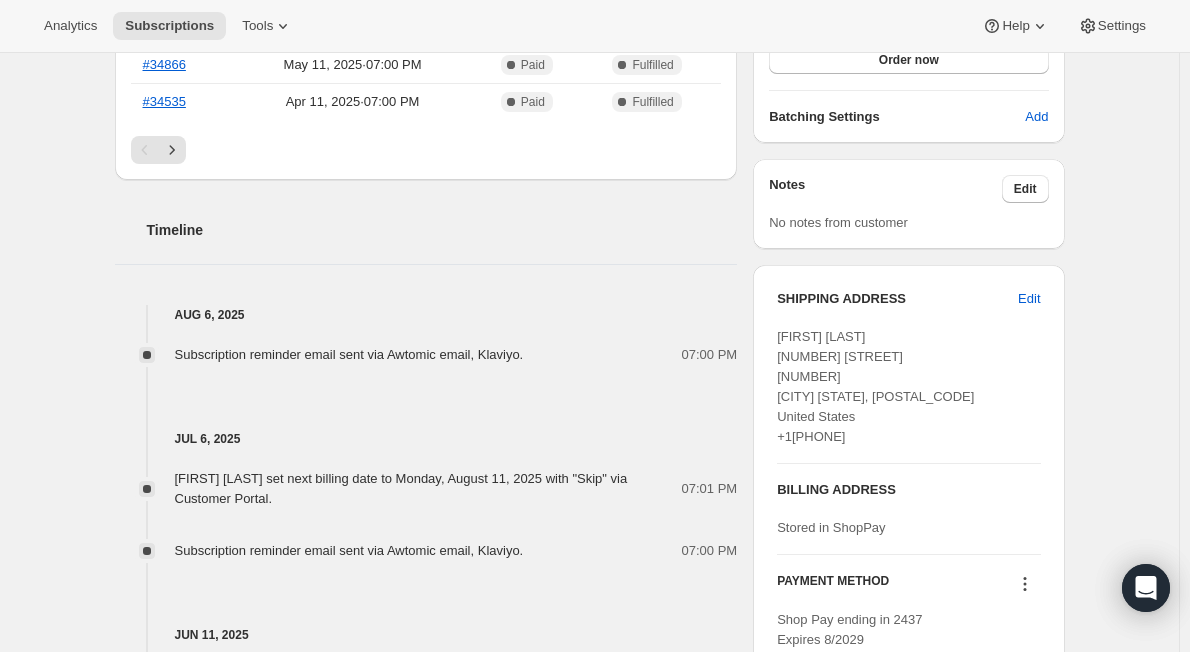scroll, scrollTop: 204, scrollLeft: 0, axis: vertical 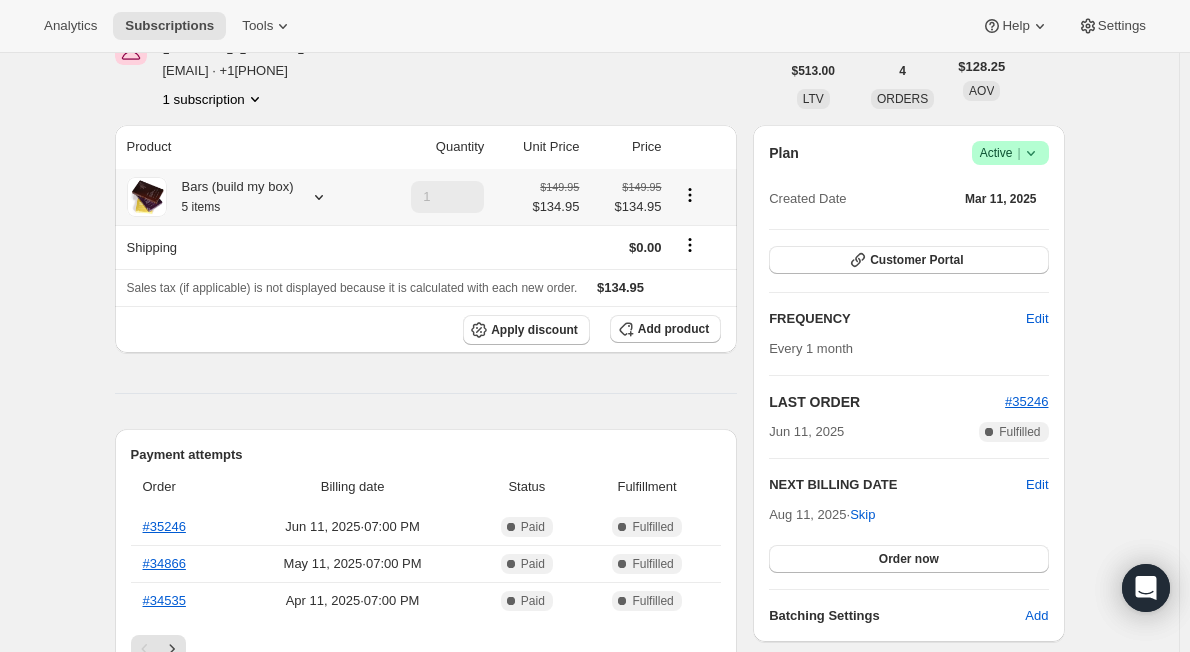 click 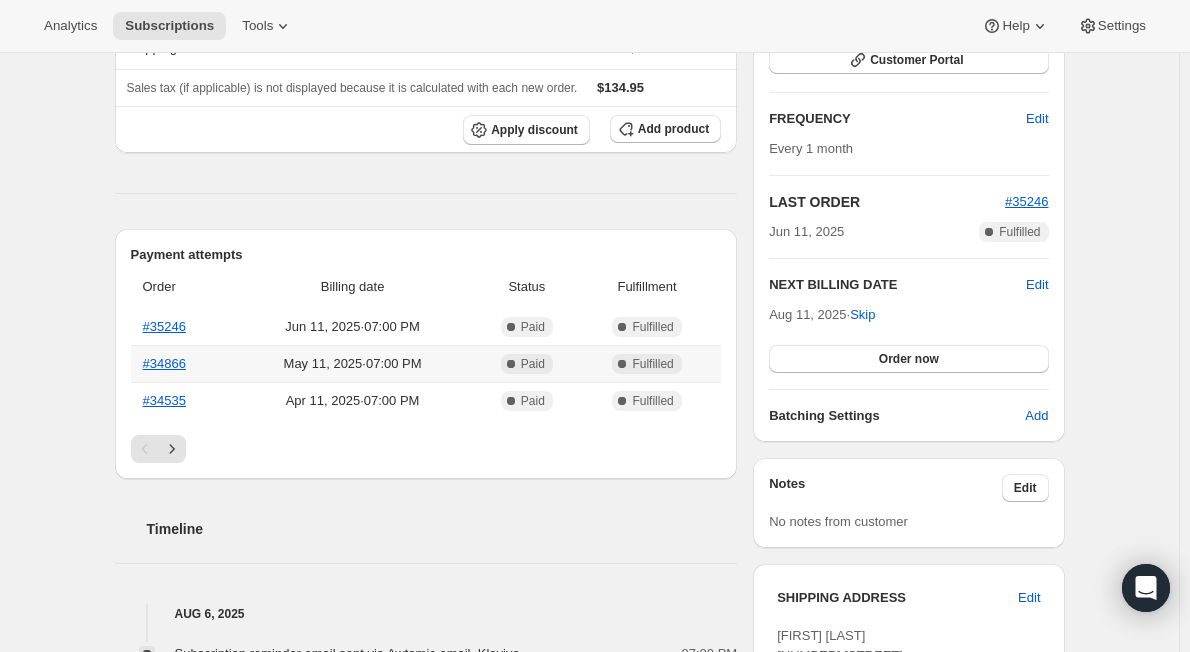 scroll, scrollTop: 204, scrollLeft: 0, axis: vertical 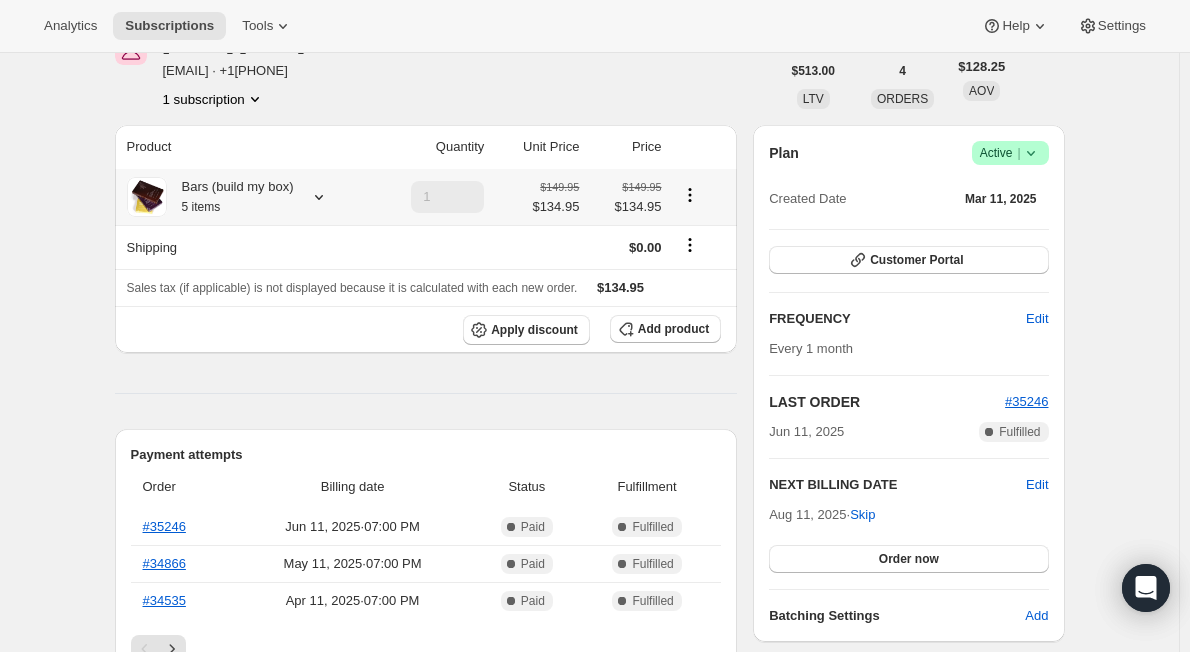 click 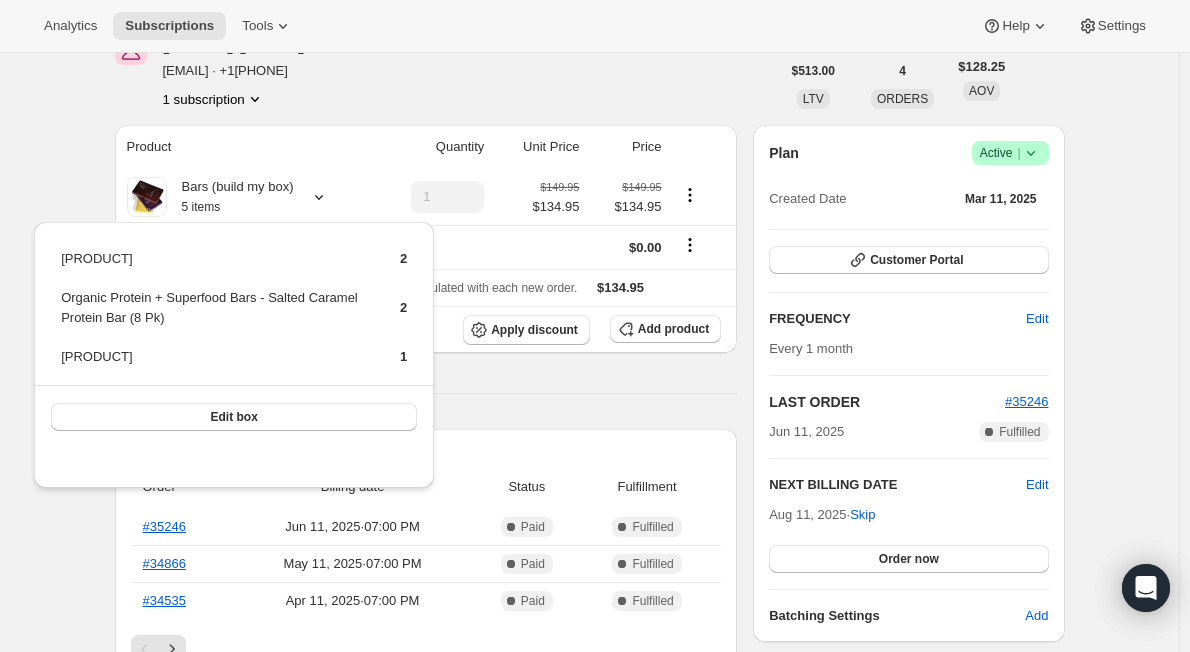 click on "Subscription #[PHONE]. This page is ready Subscription #[PHONE] Success Recurring Success Active Create order Successfully updated subscription. [FIRST]   [LAST] [EMAIL] · +1[PHONE] 1 subscription $513.00 LTV 4 ORDERS $128.25 AOV Product Quantity Unit Price Price Bars (build my box) 5 items 1 $149.95 $134.95 $149.95 $134.95 Shipping $0.00 Sales tax (if applicable) is not displayed because it is calculated with each new order.   $134.95 Apply discount Add product Payment attempts Order Billing date Status Fulfillment #35246 Jun 11, 2025  ·  07:00 PM  Complete Paid  Complete Fulfilled #34866 May 11, 2025  ·  07:00 PM  Complete Paid  Complete Fulfilled #34535 Apr 11, 2025  ·  07:00 PM  Complete Paid  Complete Fulfilled Timeline Aug 6, 2025 Subscription reminder email sent via Awtomic email, Klaviyo. 07:00 PM Jul 6, 2025 [FIRST] [LAST] set next billing date to Monday, August 11, 2025 with "Skip" via Customer Portal. 07:01 PM 07:00 PM Jun 11, 2025 View order 07:00 PM 02:37 PM" at bounding box center [589, 701] 